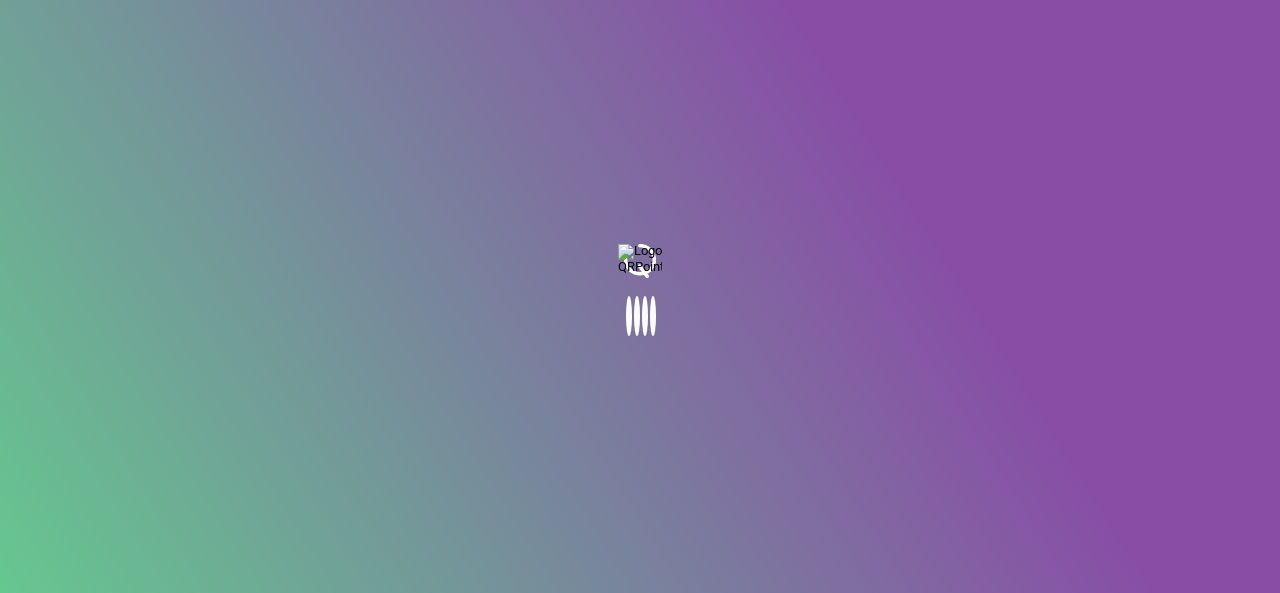 scroll, scrollTop: 0, scrollLeft: 0, axis: both 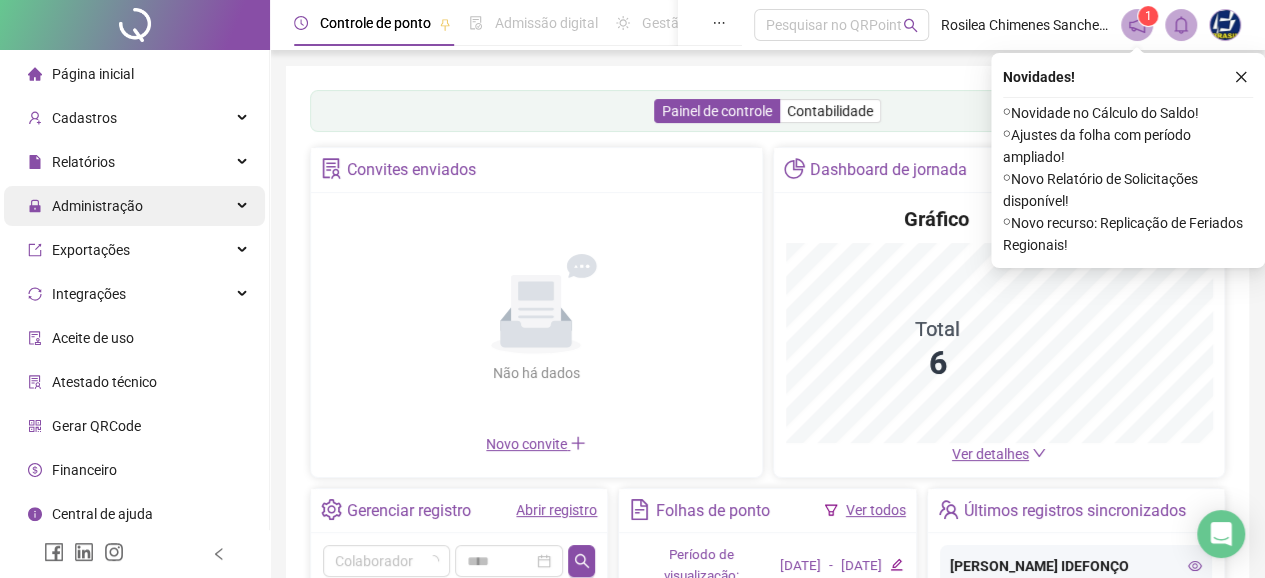click on "Administração" at bounding box center [134, 206] 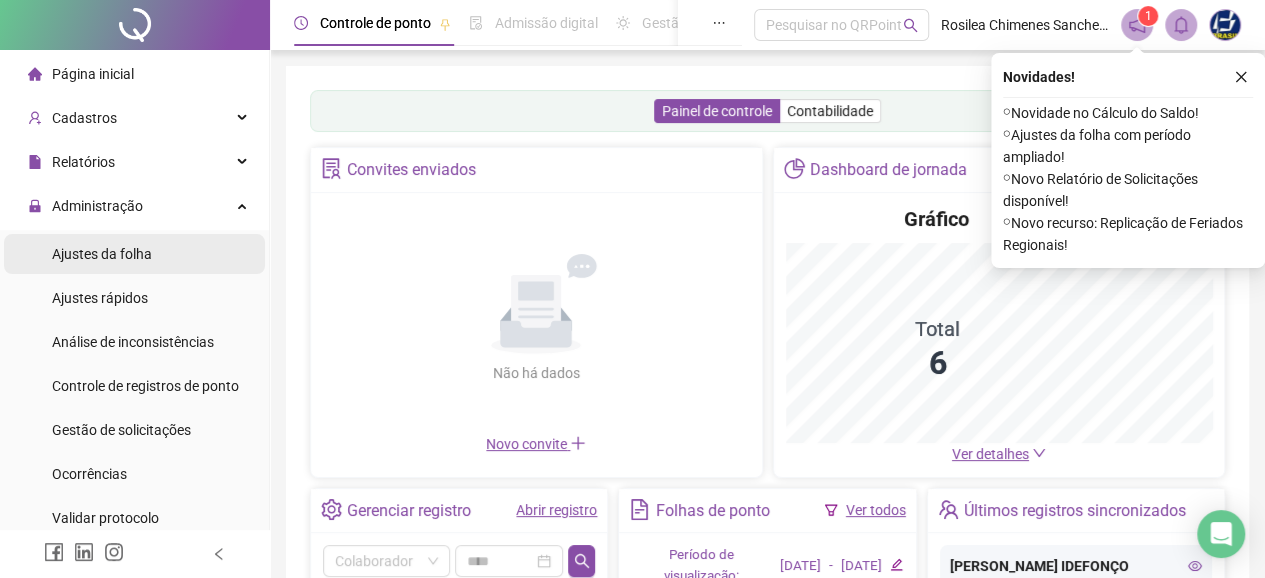 click on "Ajustes da folha" at bounding box center [102, 254] 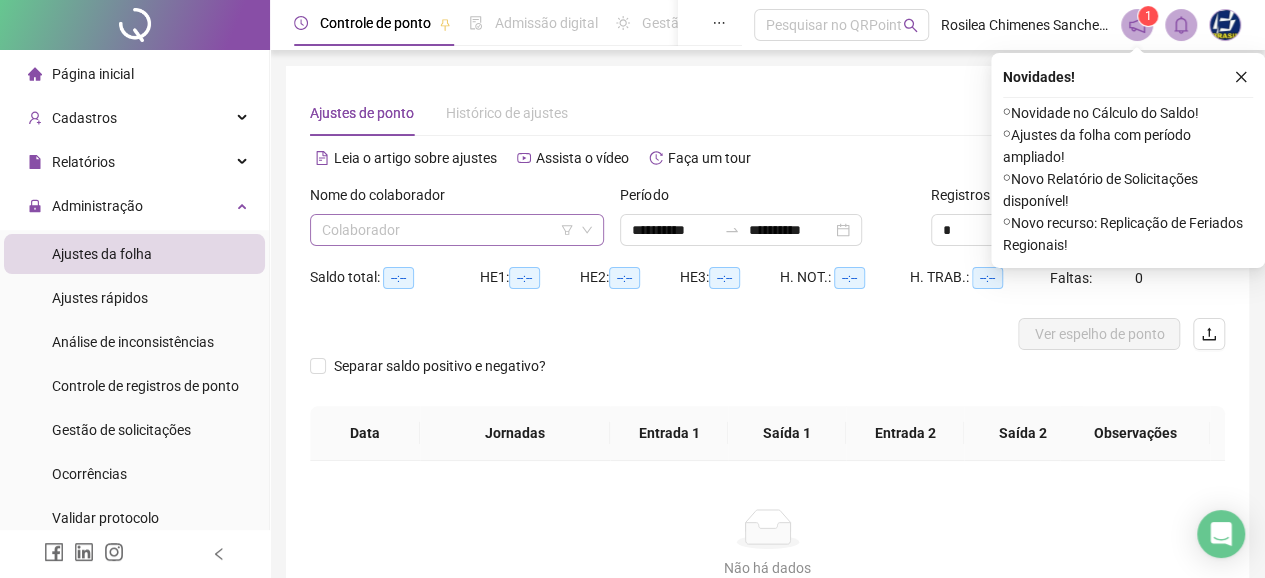 click at bounding box center [451, 230] 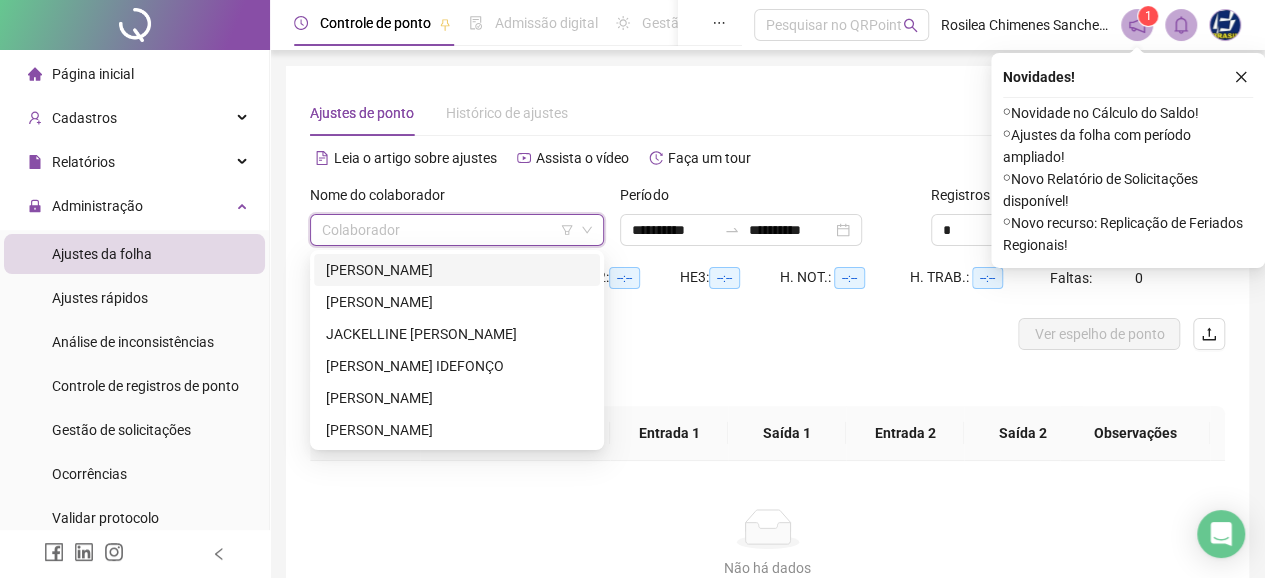 click on "[PERSON_NAME]" at bounding box center (457, 270) 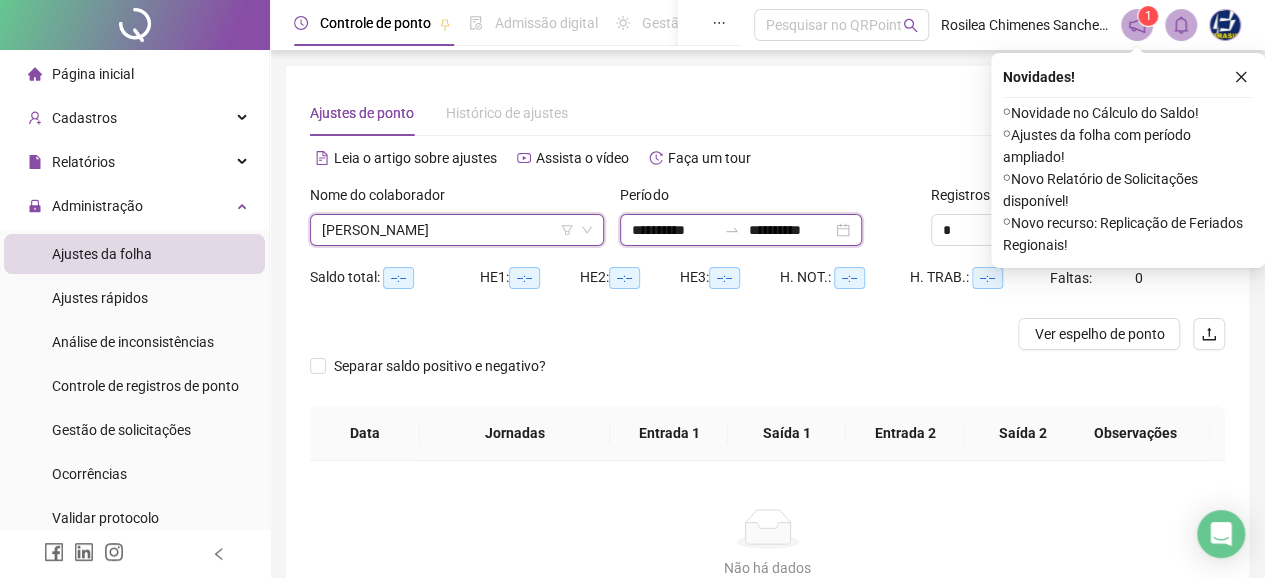 click on "**********" at bounding box center (674, 230) 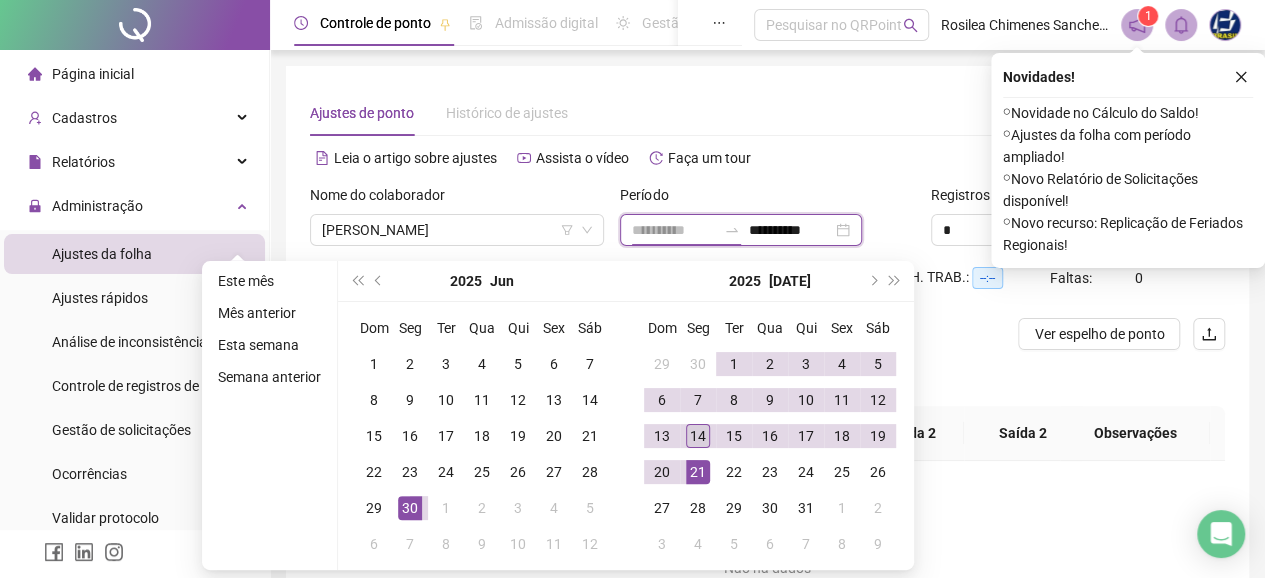 type on "**********" 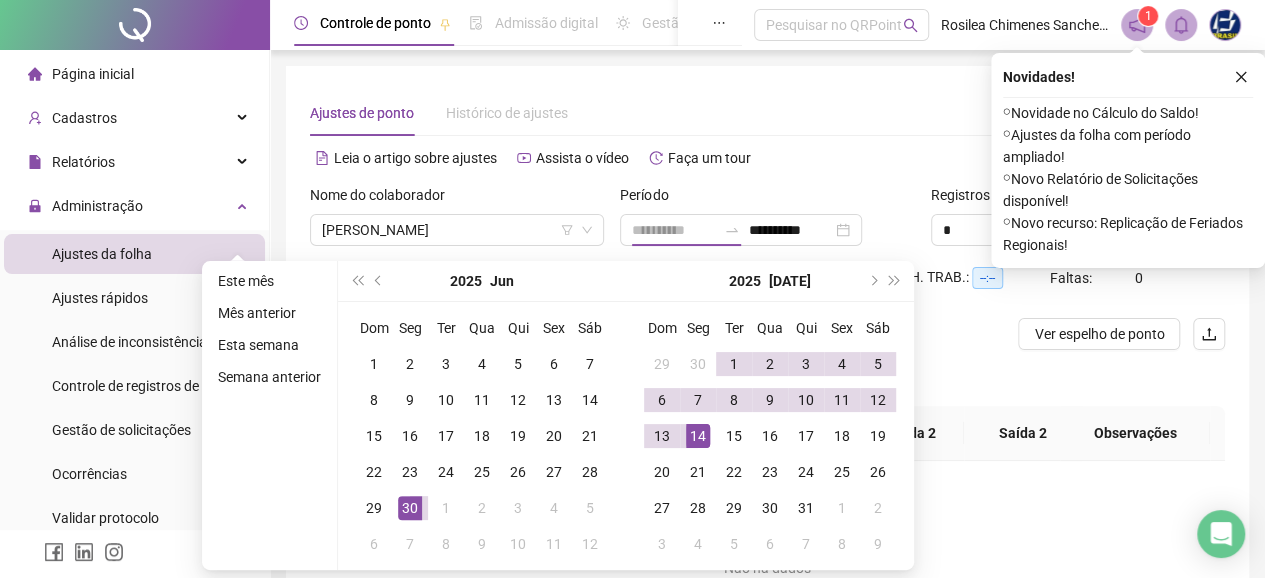 click on "14" at bounding box center (698, 436) 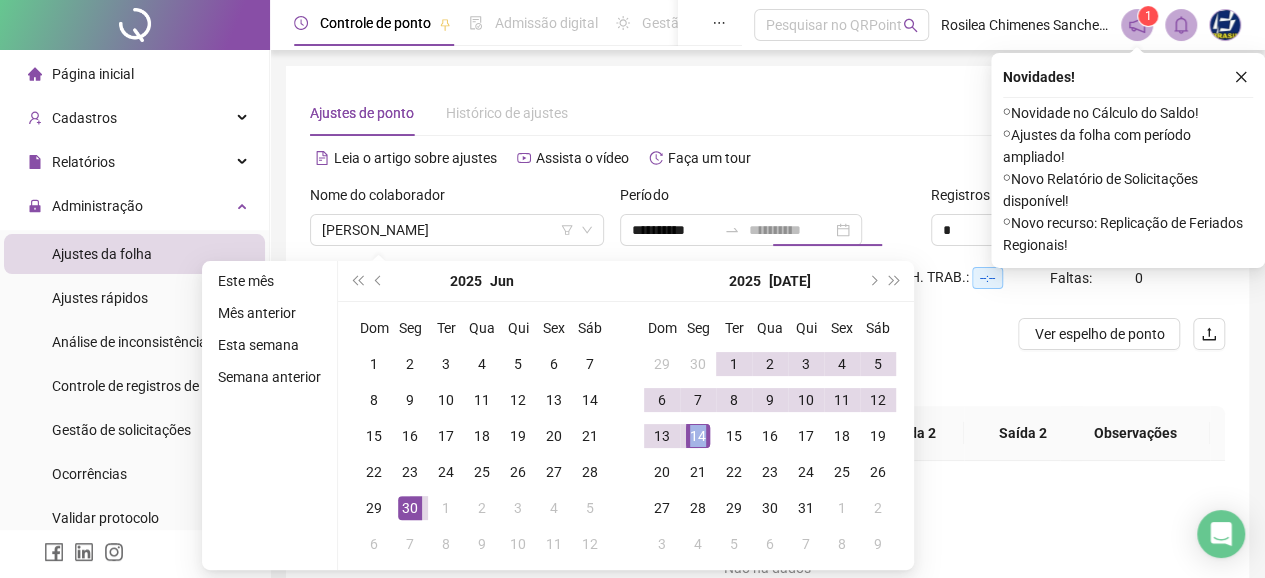 click on "14" at bounding box center [698, 436] 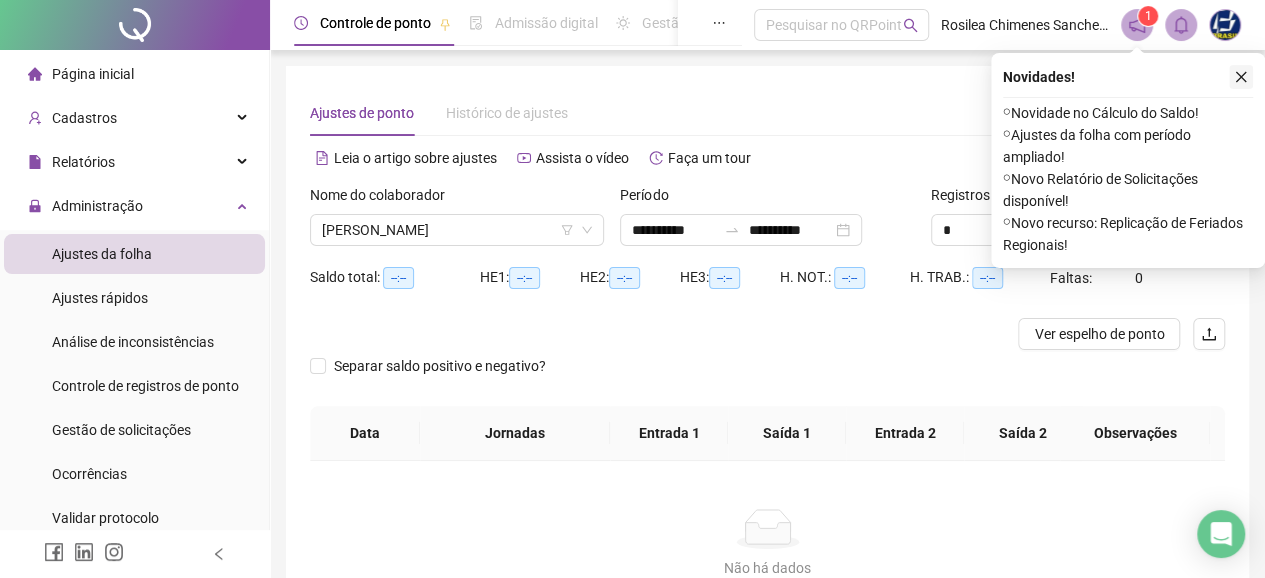 click 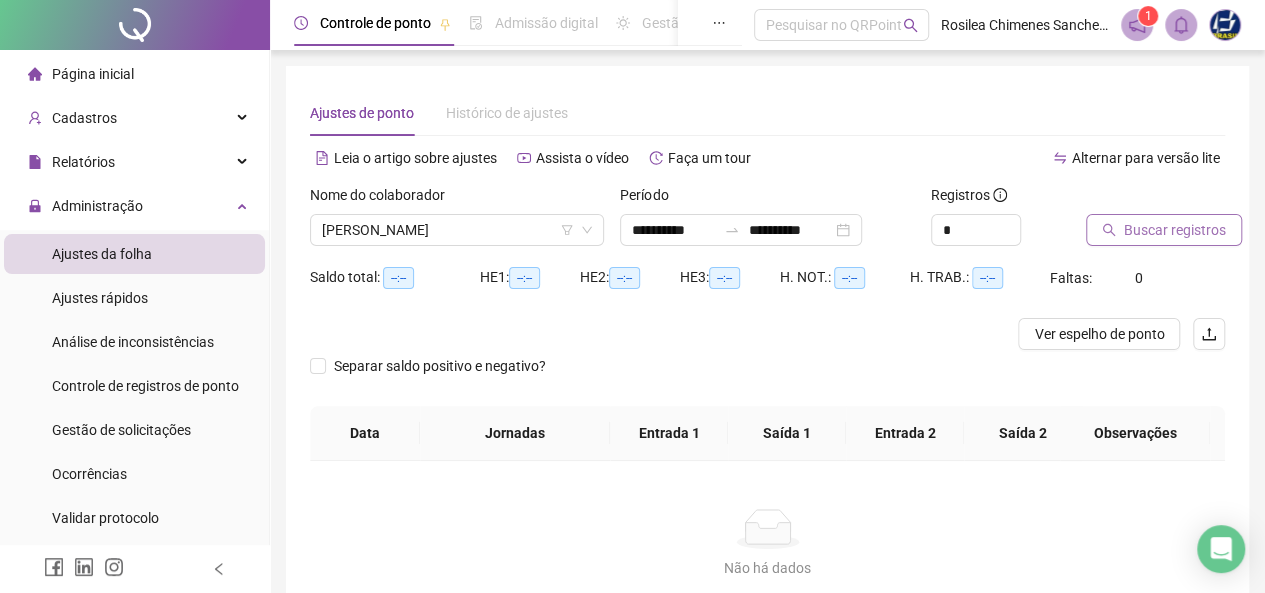 click on "Buscar registros" at bounding box center (1164, 230) 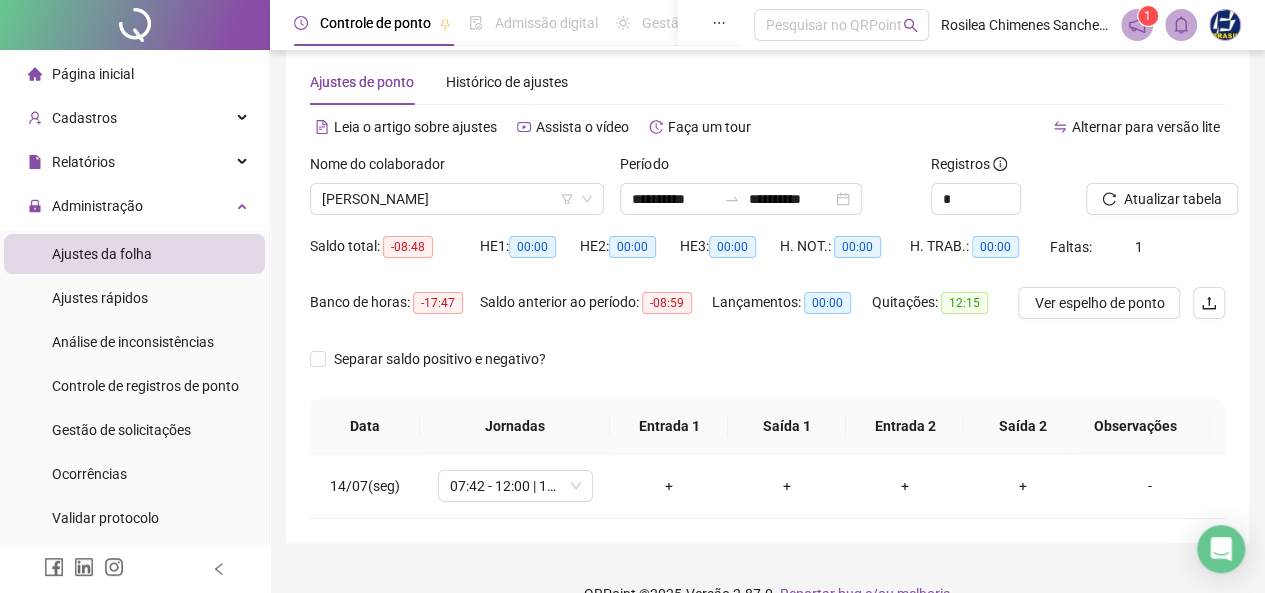 scroll, scrollTop: 81, scrollLeft: 0, axis: vertical 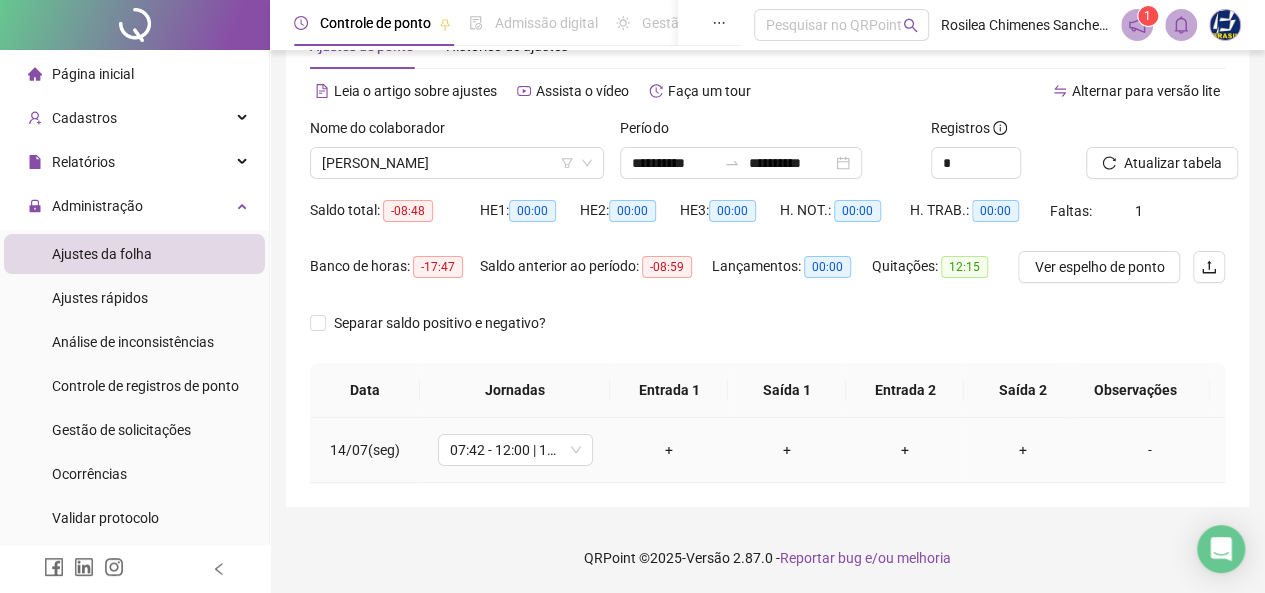 click on "+" at bounding box center [669, 450] 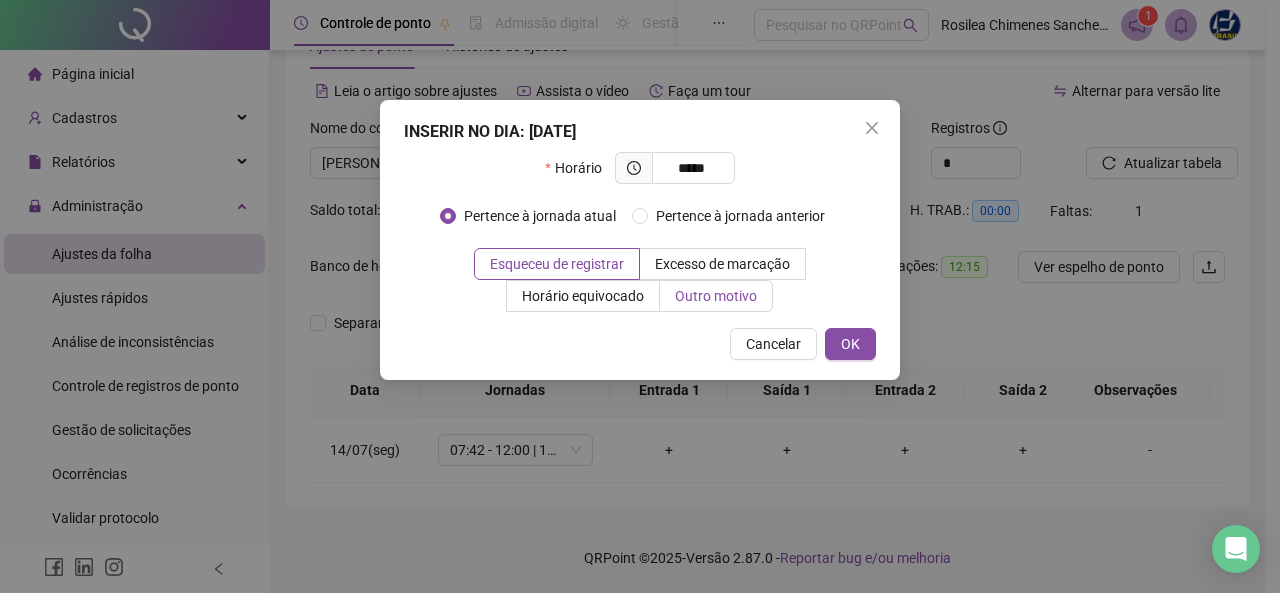 type on "*****" 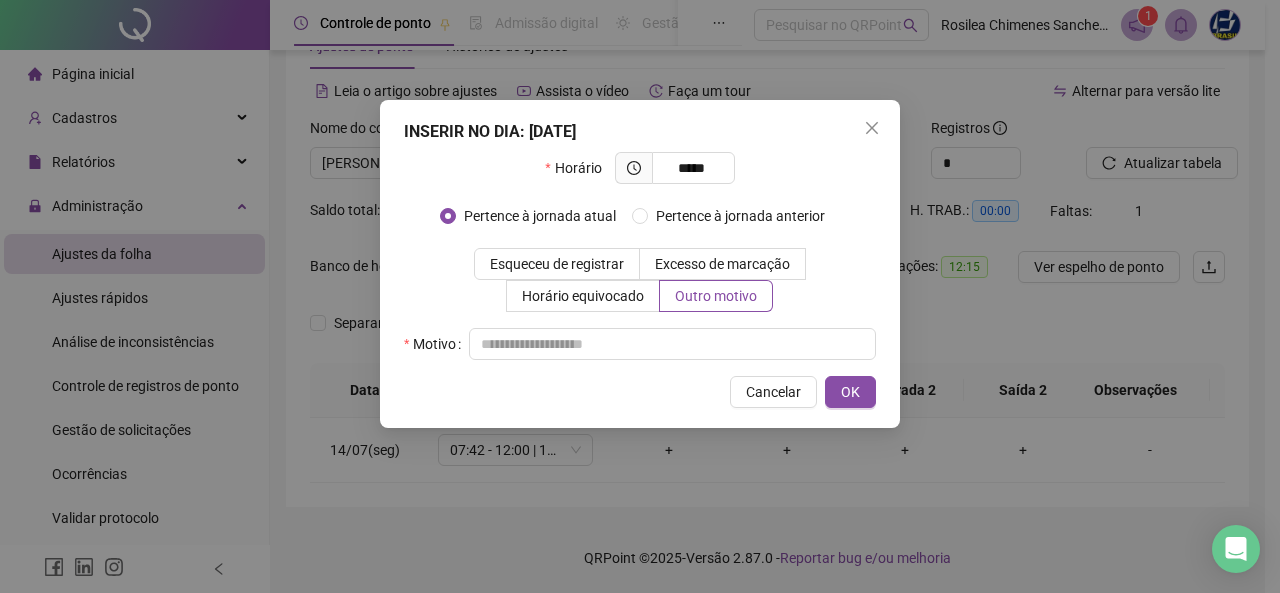 click on "INSERIR NO DIA :   [DATE] Horário ***** Pertence à jornada atual Pertence à jornada anterior Esqueceu de registrar Excesso de marcação Horário equivocado Outro motivo Motivo Cancelar OK" at bounding box center (640, 264) 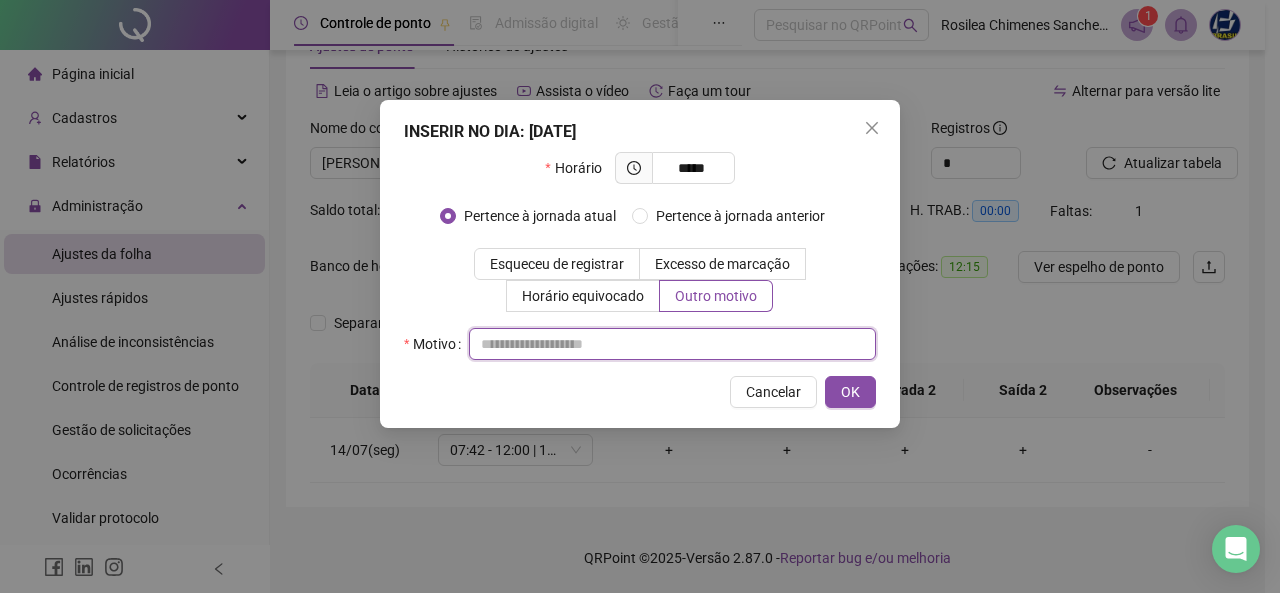 click at bounding box center (672, 344) 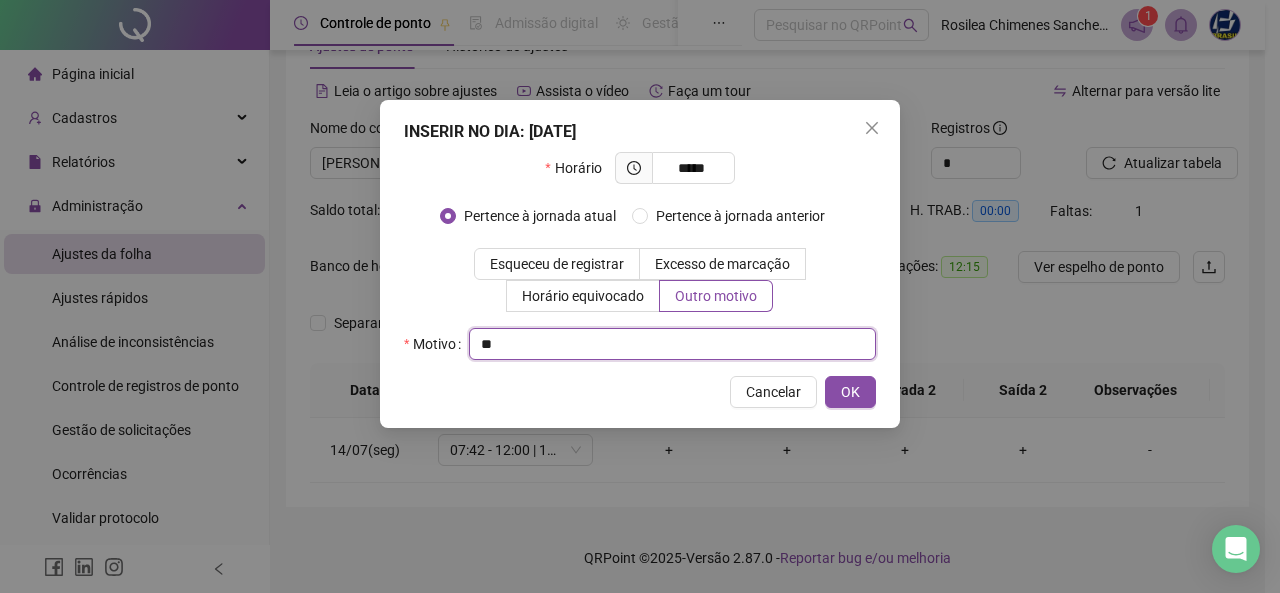 type on "*" 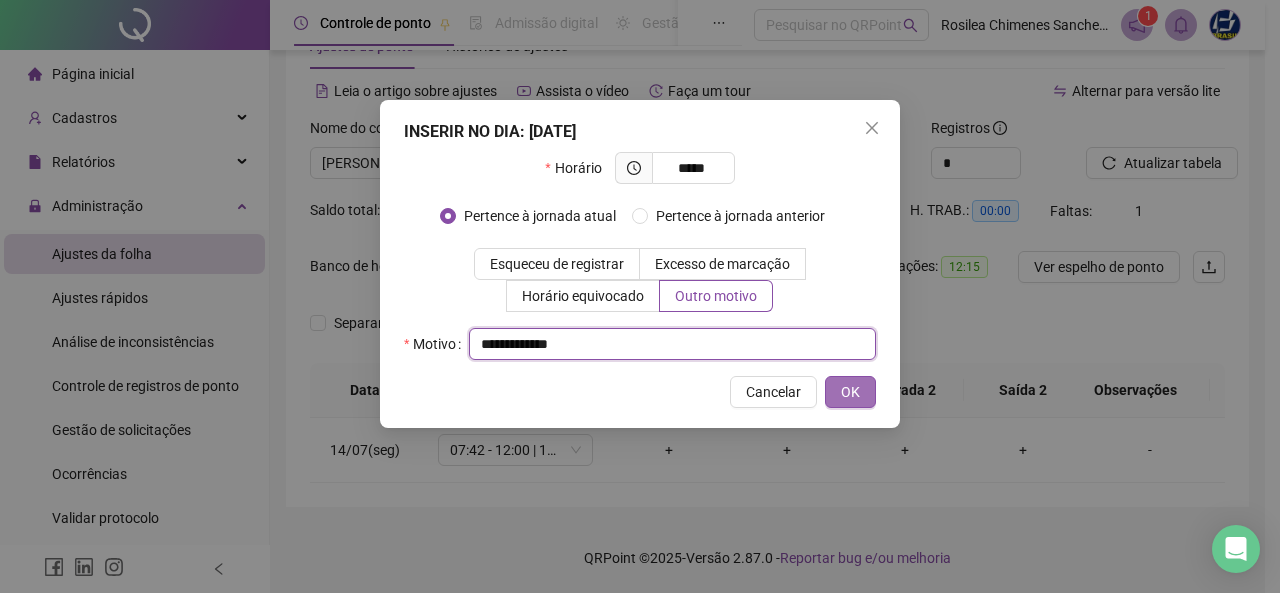 type on "**********" 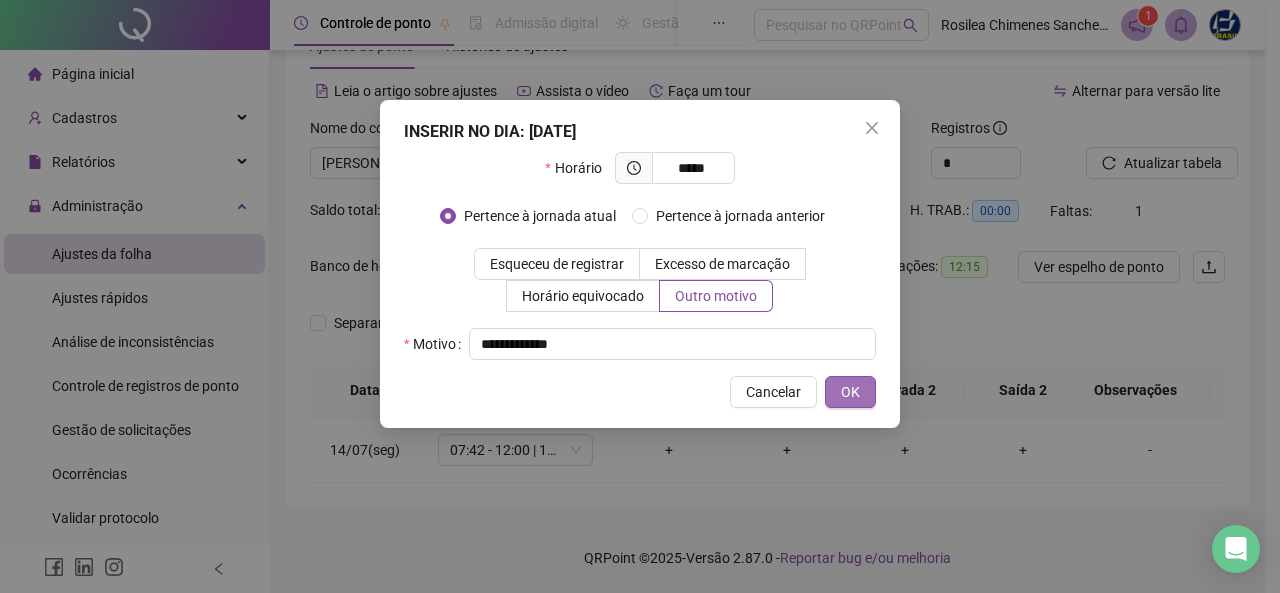 click on "OK" at bounding box center (850, 392) 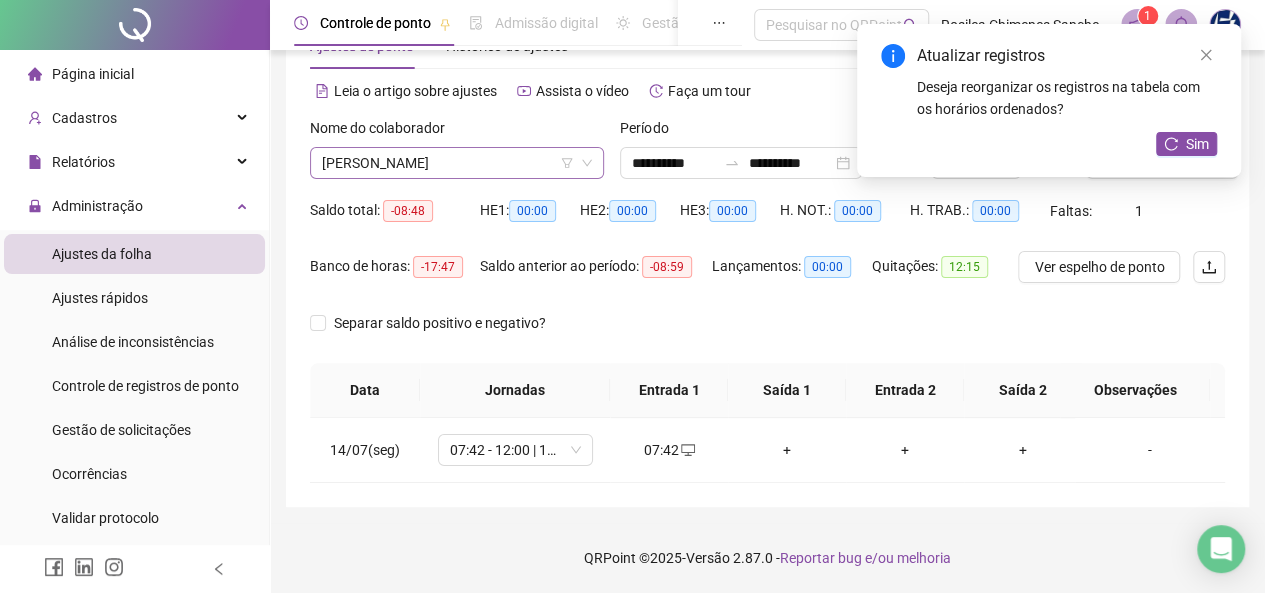 click on "[PERSON_NAME]" at bounding box center [457, 163] 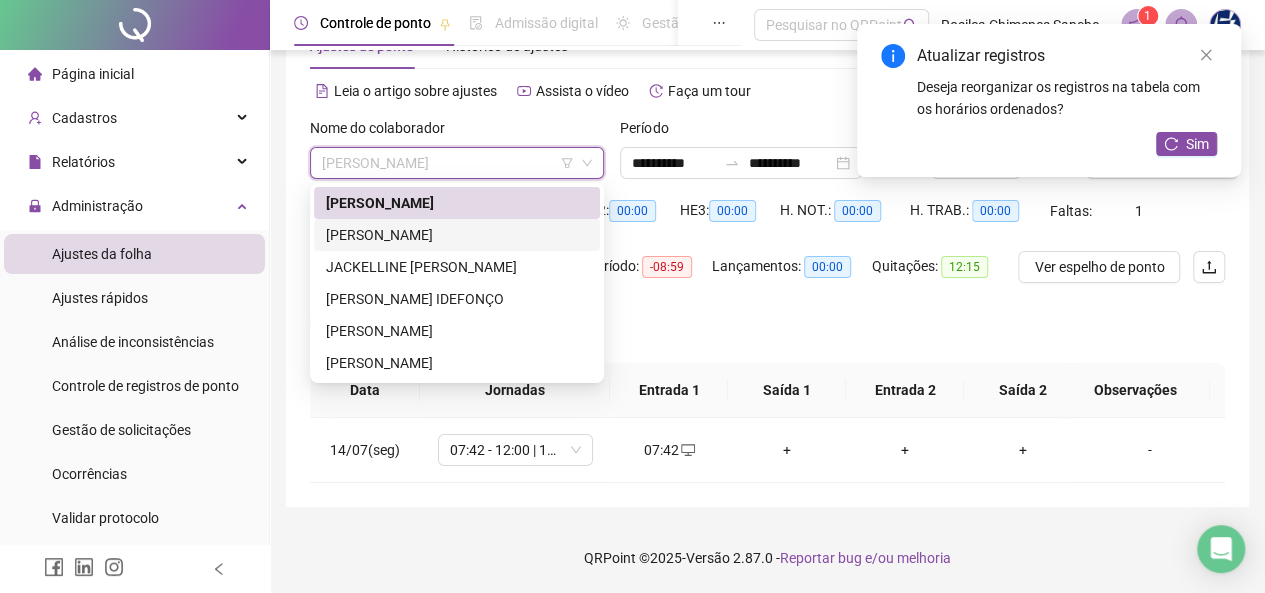 click on "[PERSON_NAME]" at bounding box center (457, 235) 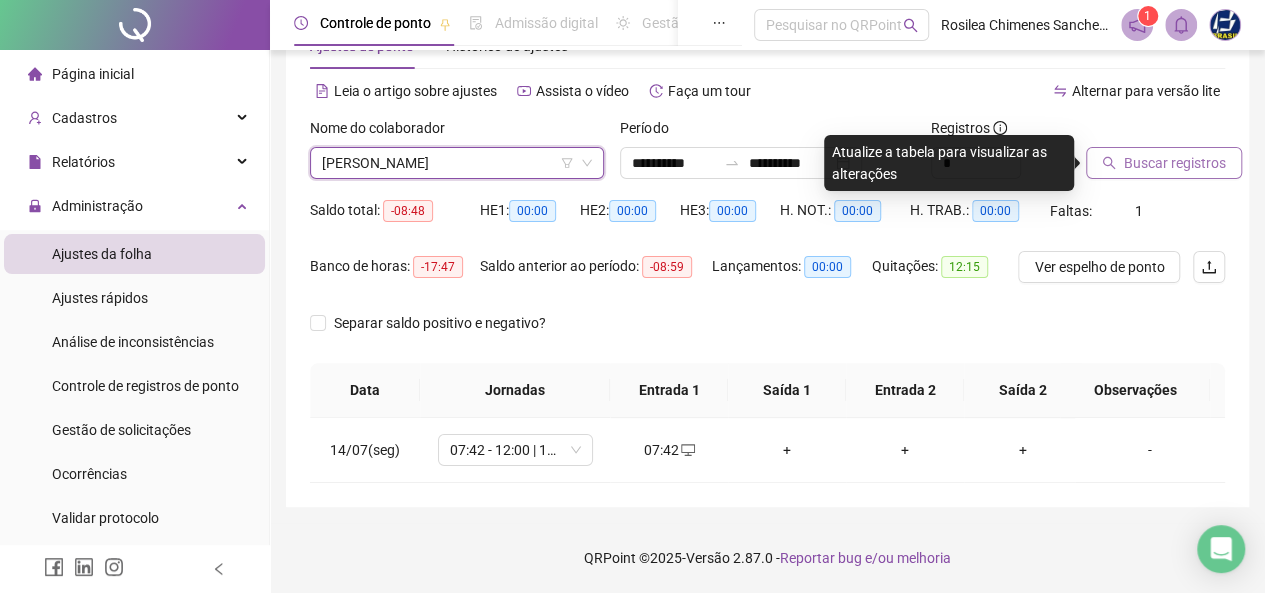 click on "Buscar registros" at bounding box center (1175, 163) 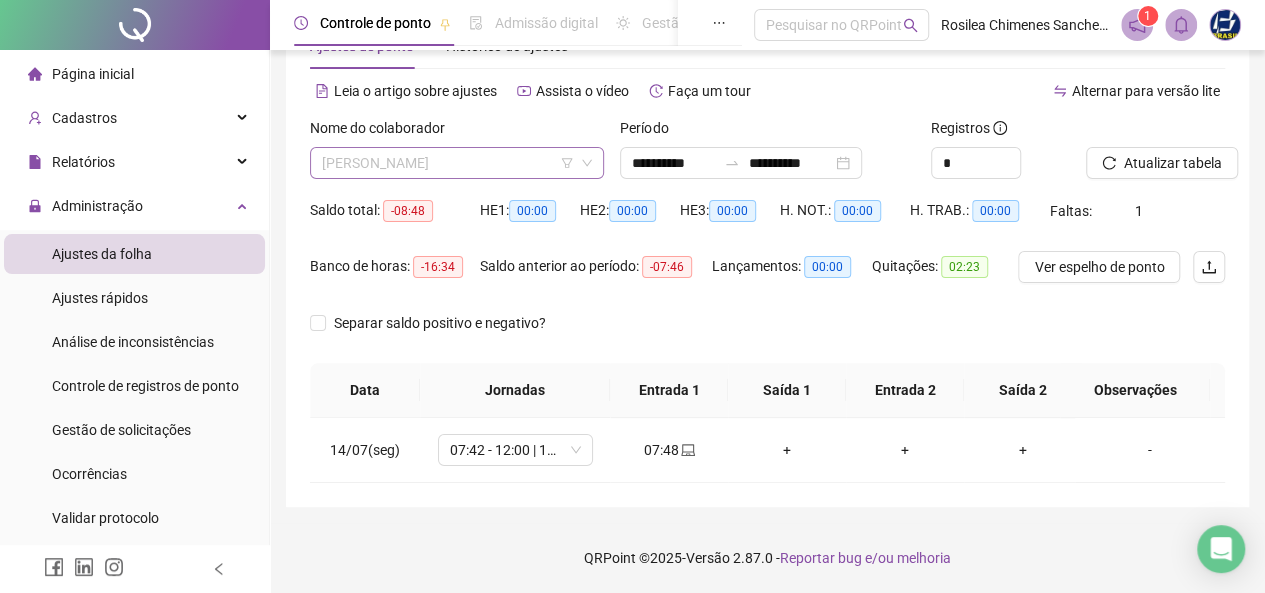 click on "[PERSON_NAME]" at bounding box center [457, 163] 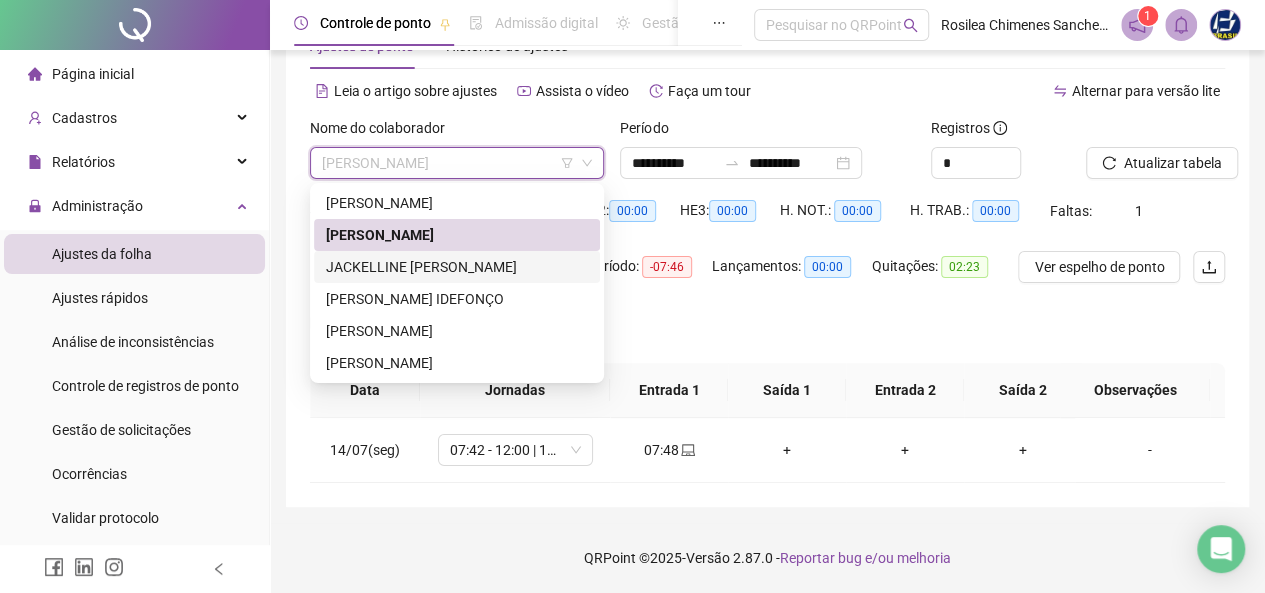 click on "JACKELLINE [PERSON_NAME]" at bounding box center (457, 267) 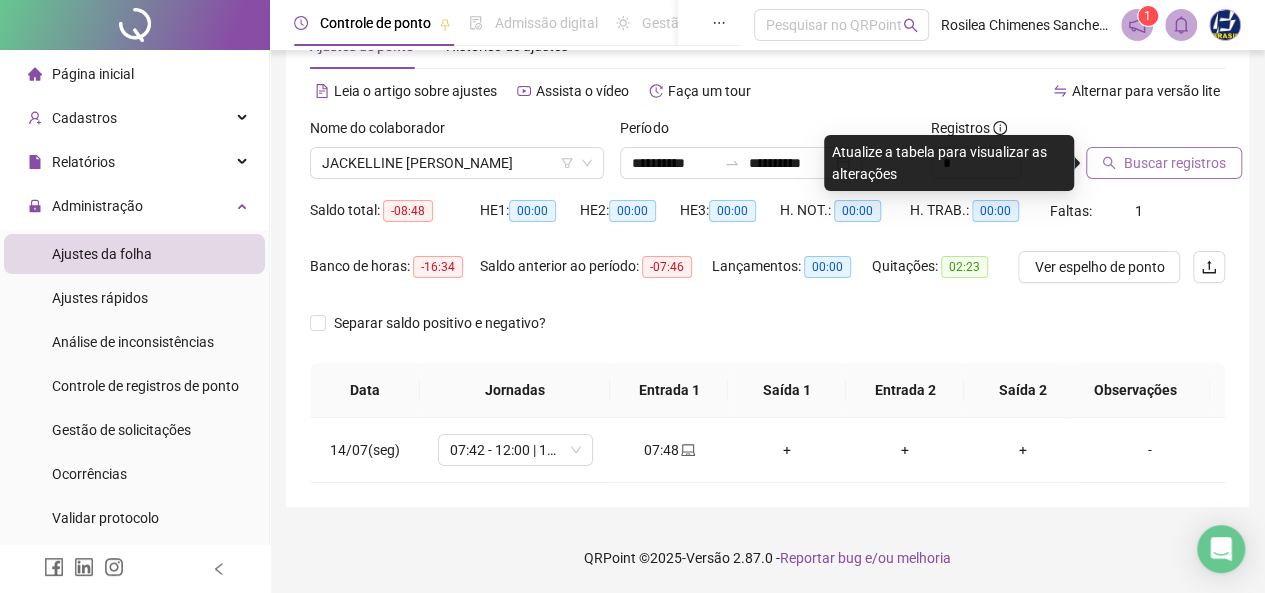 click on "Buscar registros" at bounding box center (1175, 163) 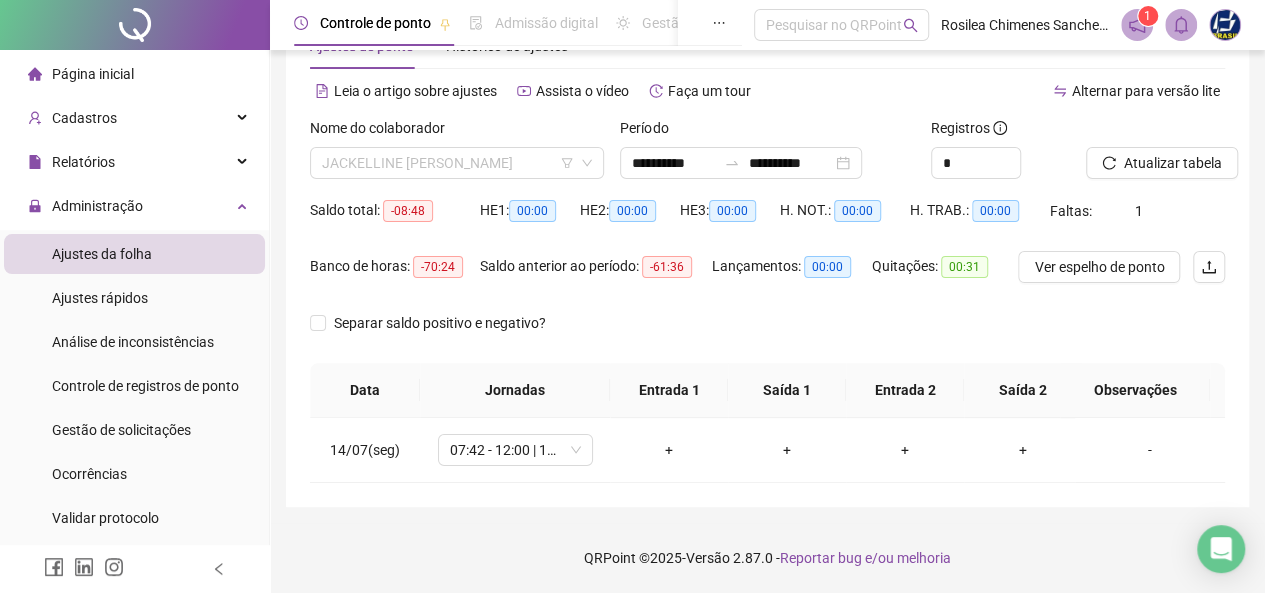 click on "JACKELLINE [PERSON_NAME]" at bounding box center (457, 163) 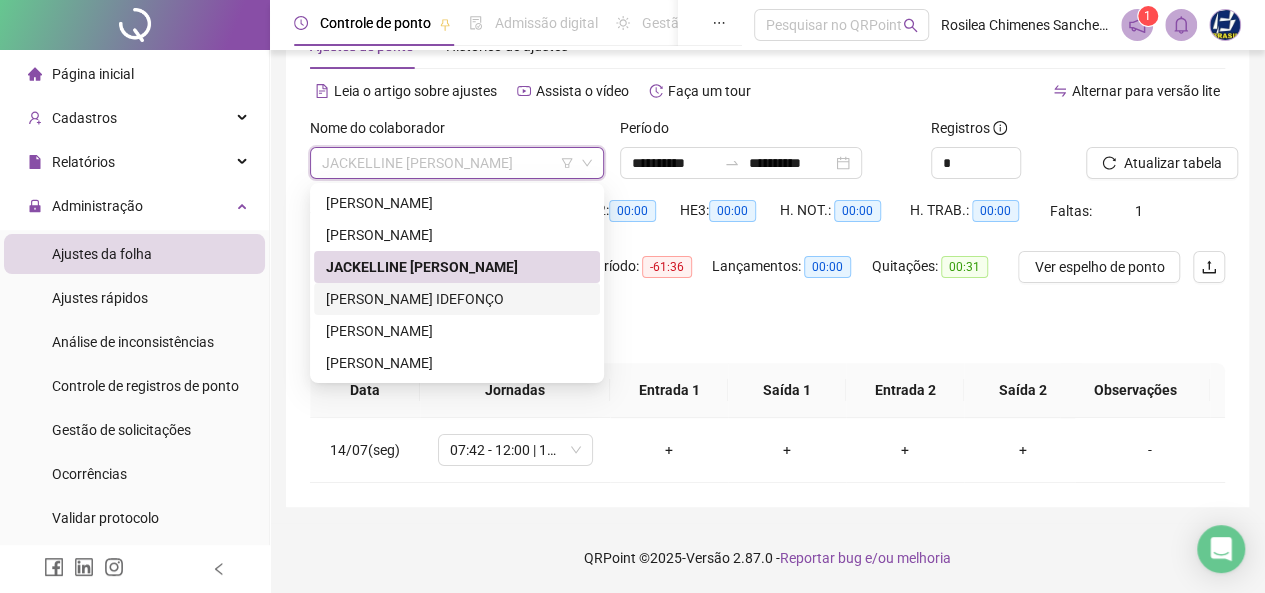 click on "[PERSON_NAME] IDEFONÇO" at bounding box center [457, 299] 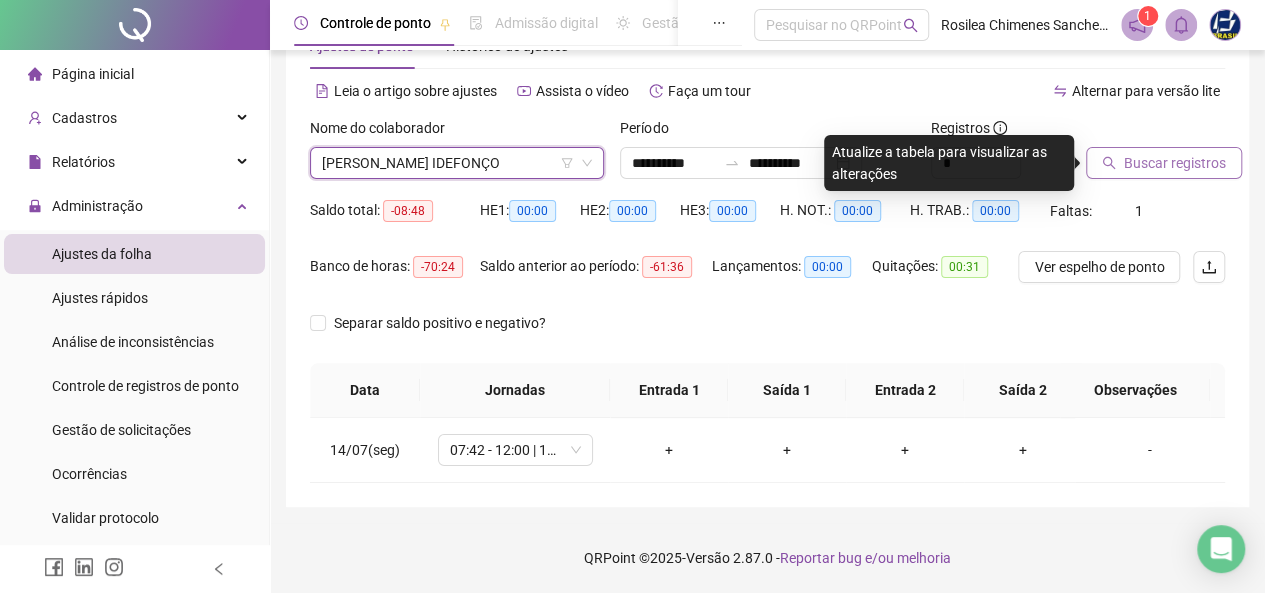 click on "Buscar registros" at bounding box center [1175, 163] 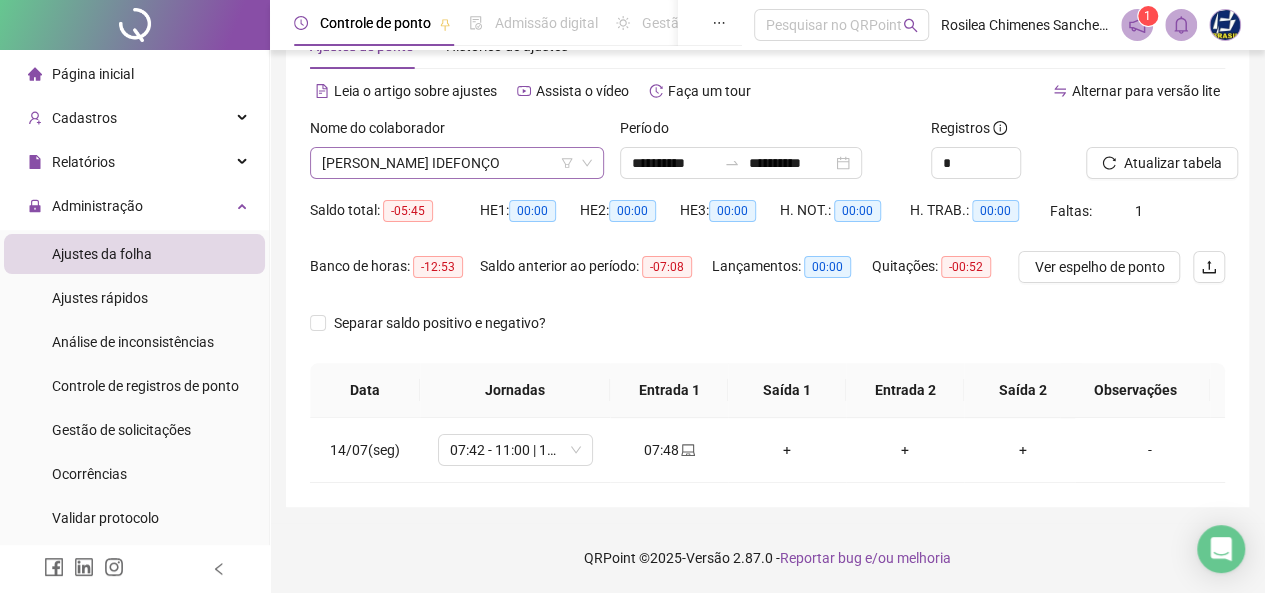 click on "[PERSON_NAME] IDEFONÇO" at bounding box center [457, 163] 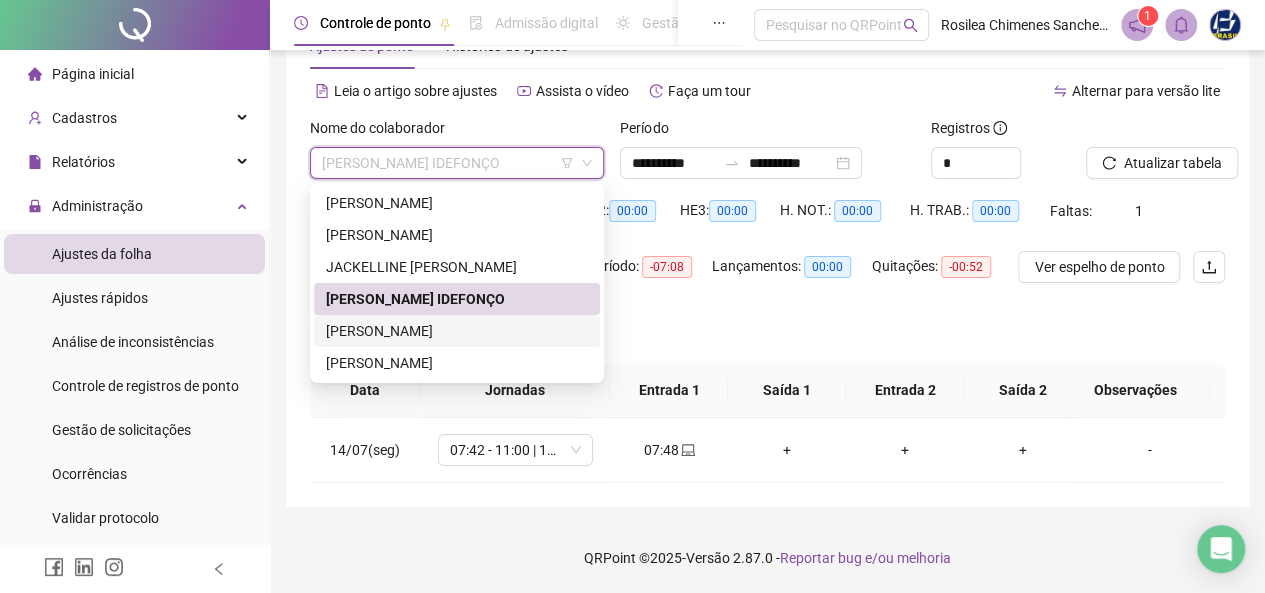click on "[PERSON_NAME]" at bounding box center [457, 331] 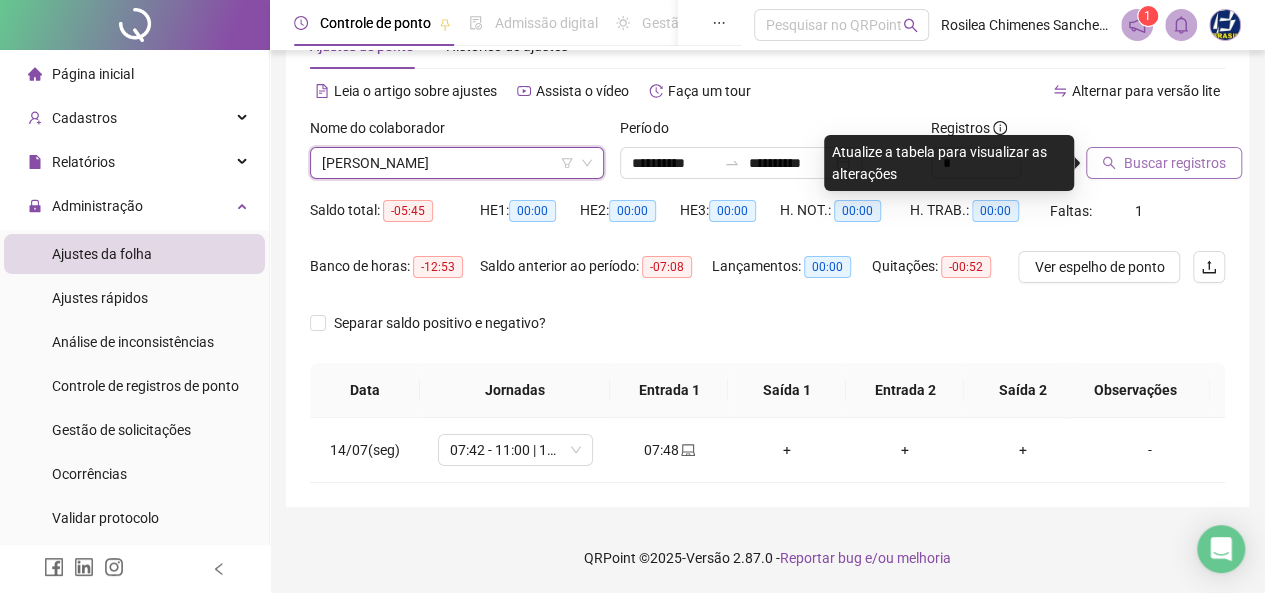 click on "Buscar registros" at bounding box center (1164, 163) 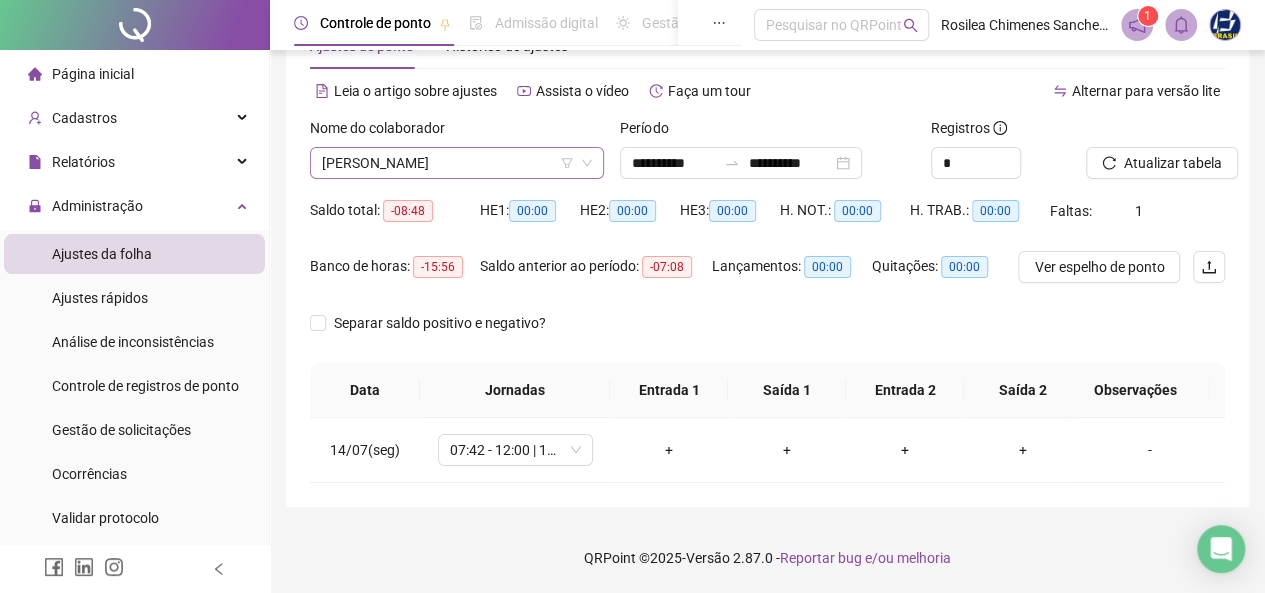 click on "[PERSON_NAME]" at bounding box center [457, 163] 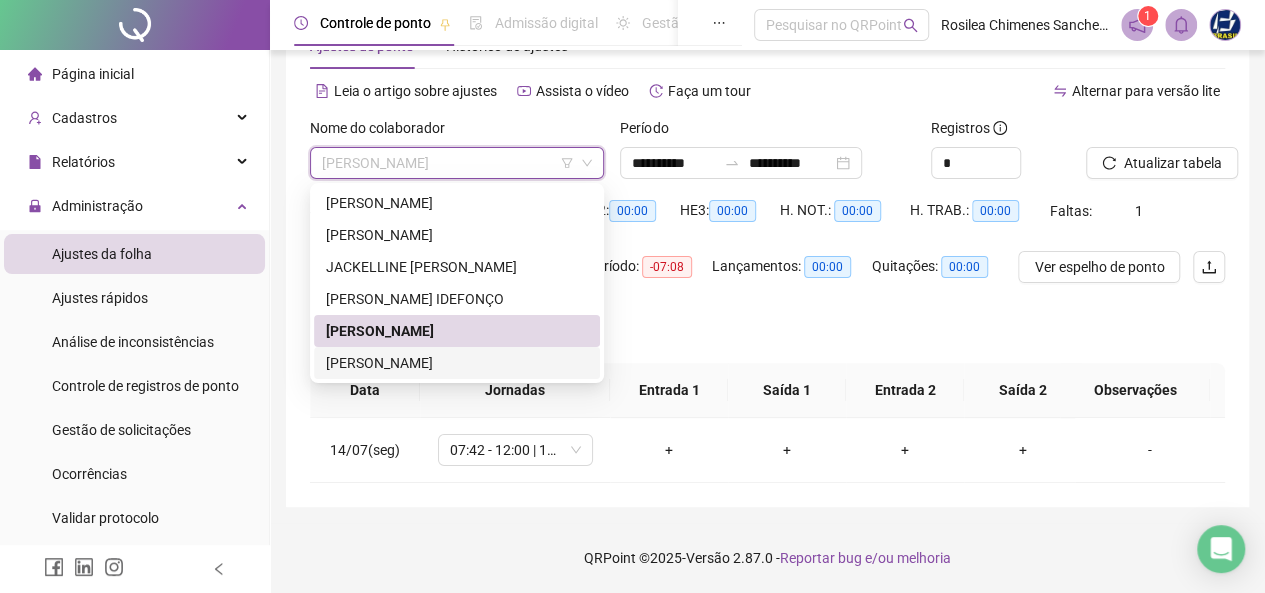 click on "[PERSON_NAME]" at bounding box center [457, 363] 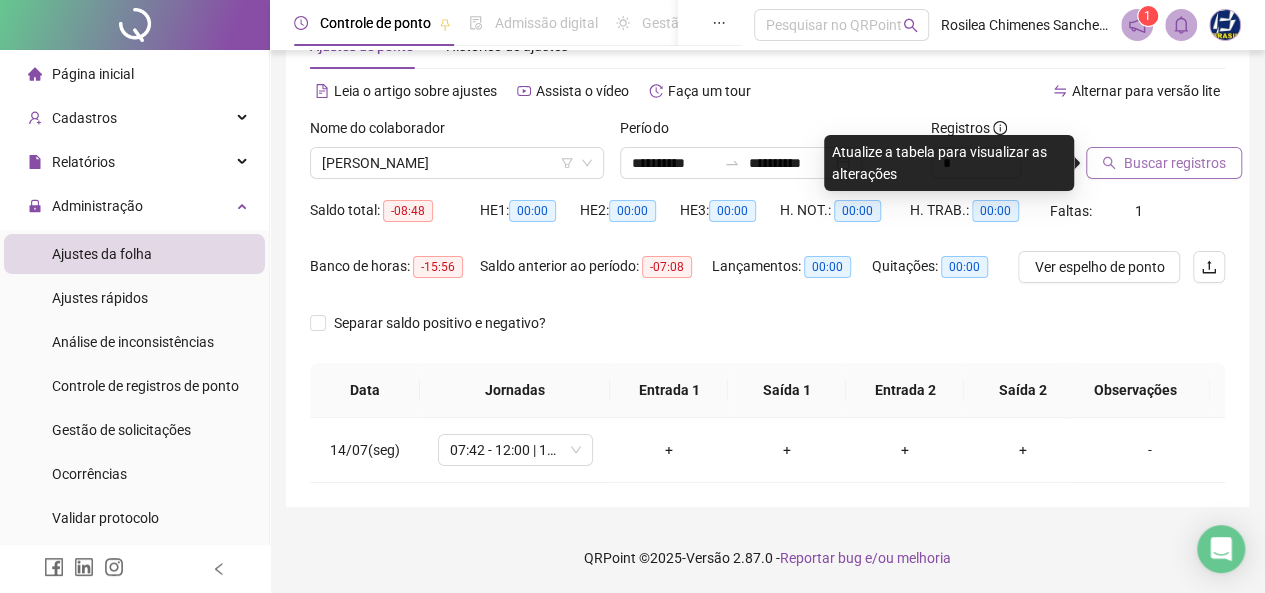 click on "Buscar registros" at bounding box center [1175, 163] 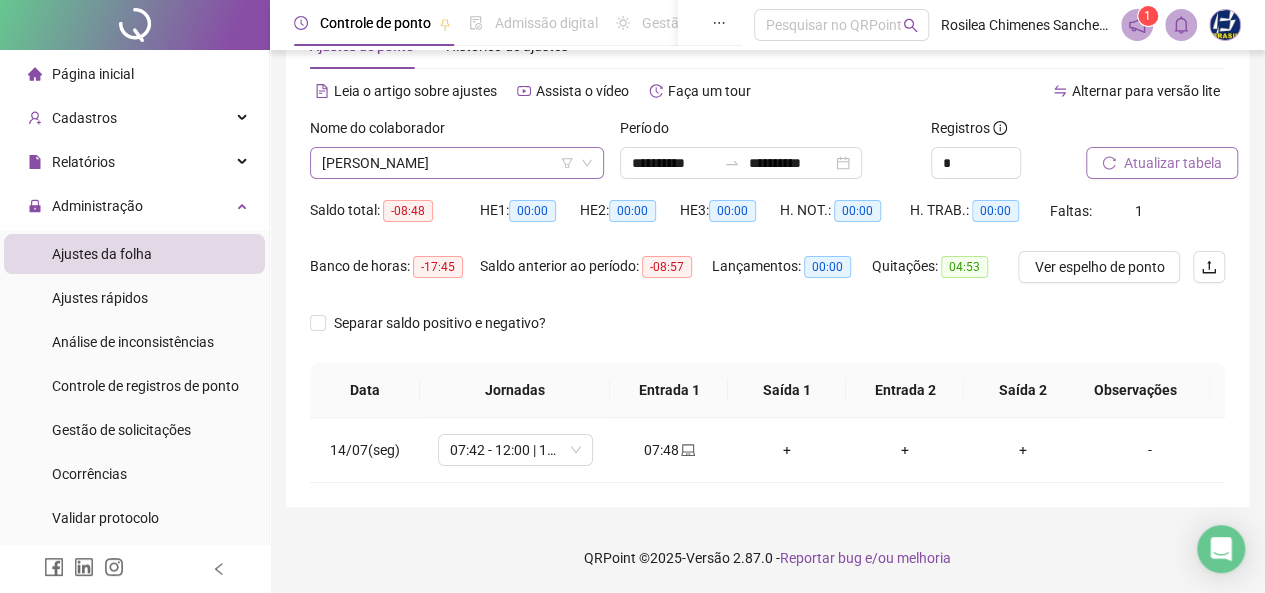 click on "[PERSON_NAME]" at bounding box center [457, 163] 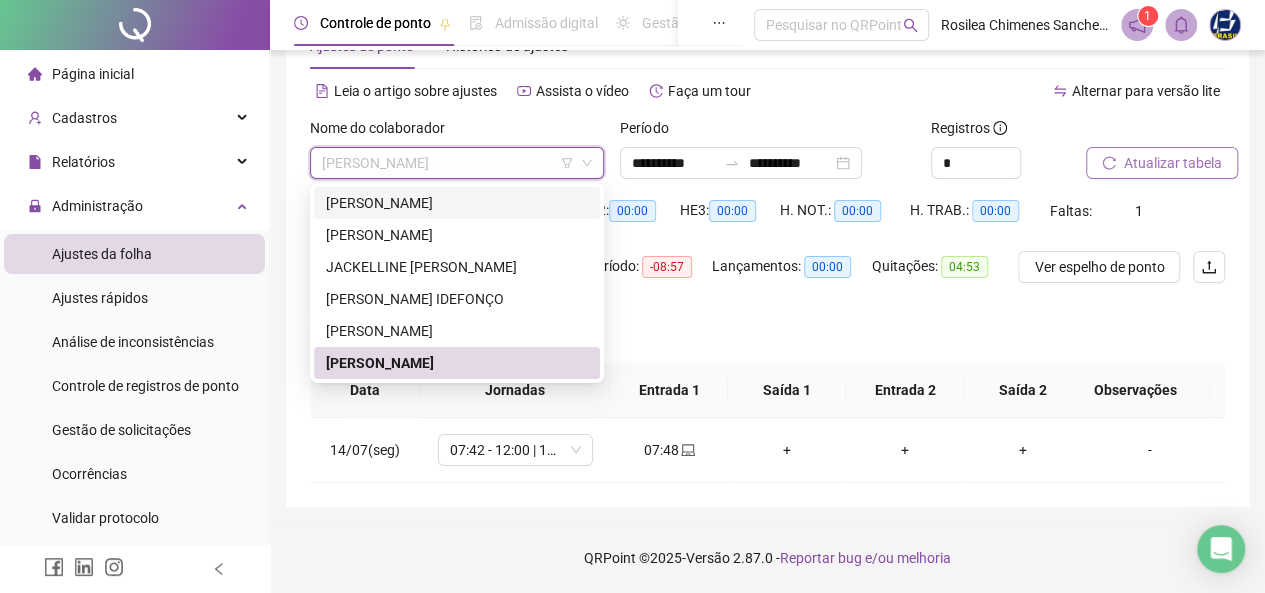 click on "[PERSON_NAME]" at bounding box center (457, 203) 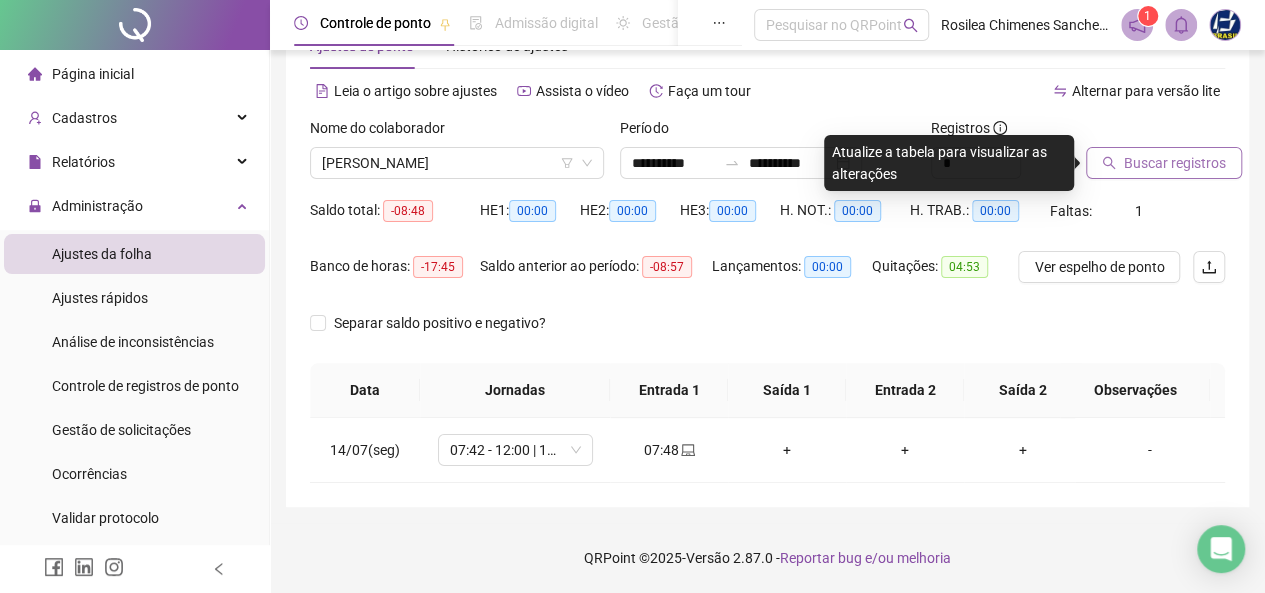 click on "Página inicial" at bounding box center [134, 74] 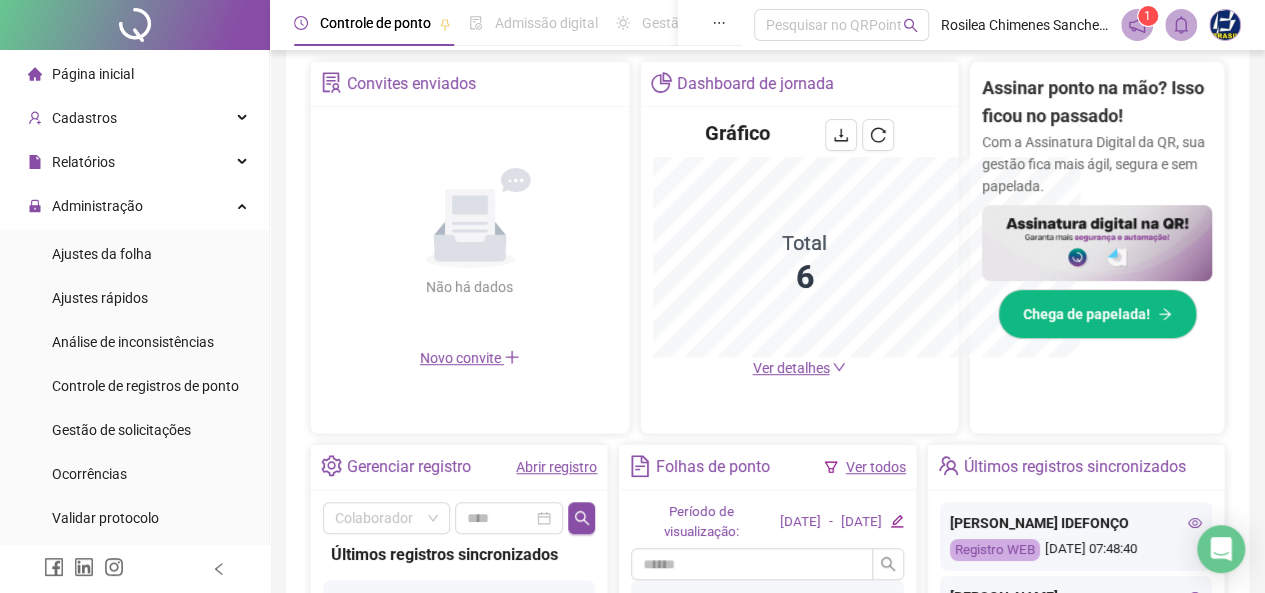 scroll, scrollTop: 676, scrollLeft: 0, axis: vertical 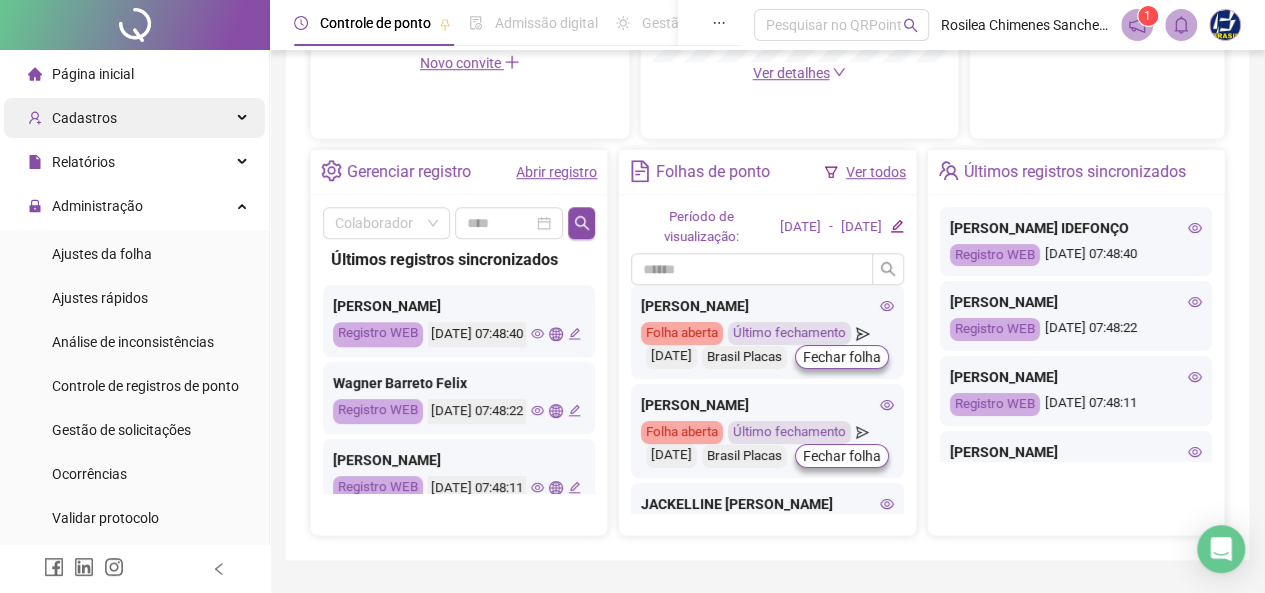 click on "Cadastros" at bounding box center [84, 118] 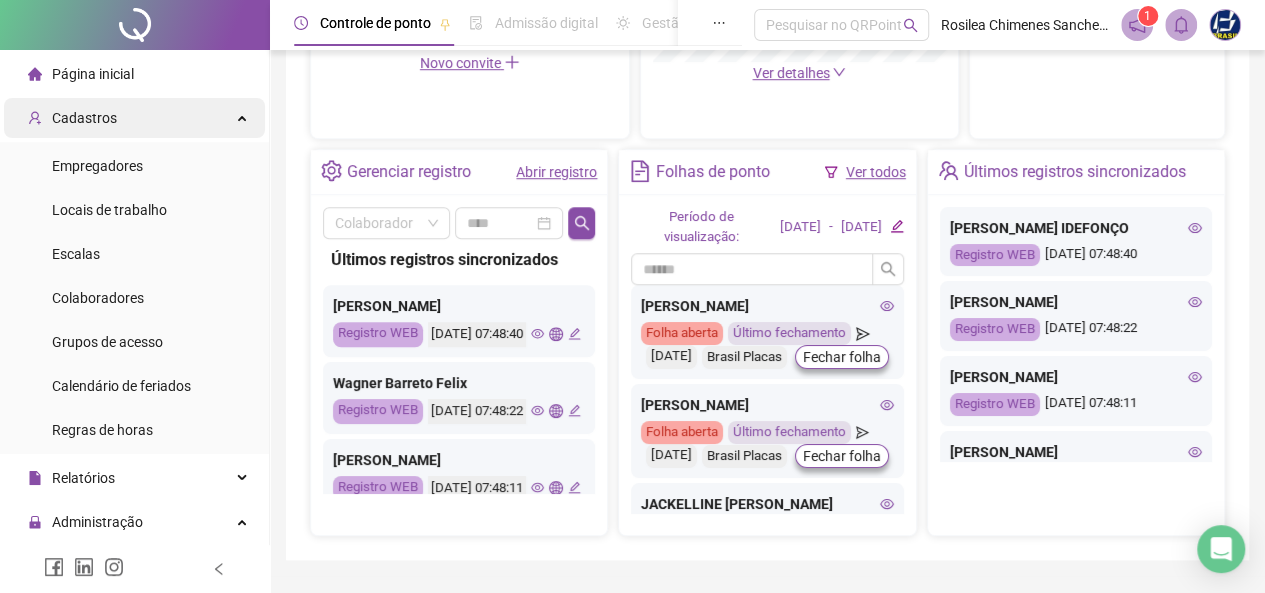 click on "Cadastros" at bounding box center (84, 118) 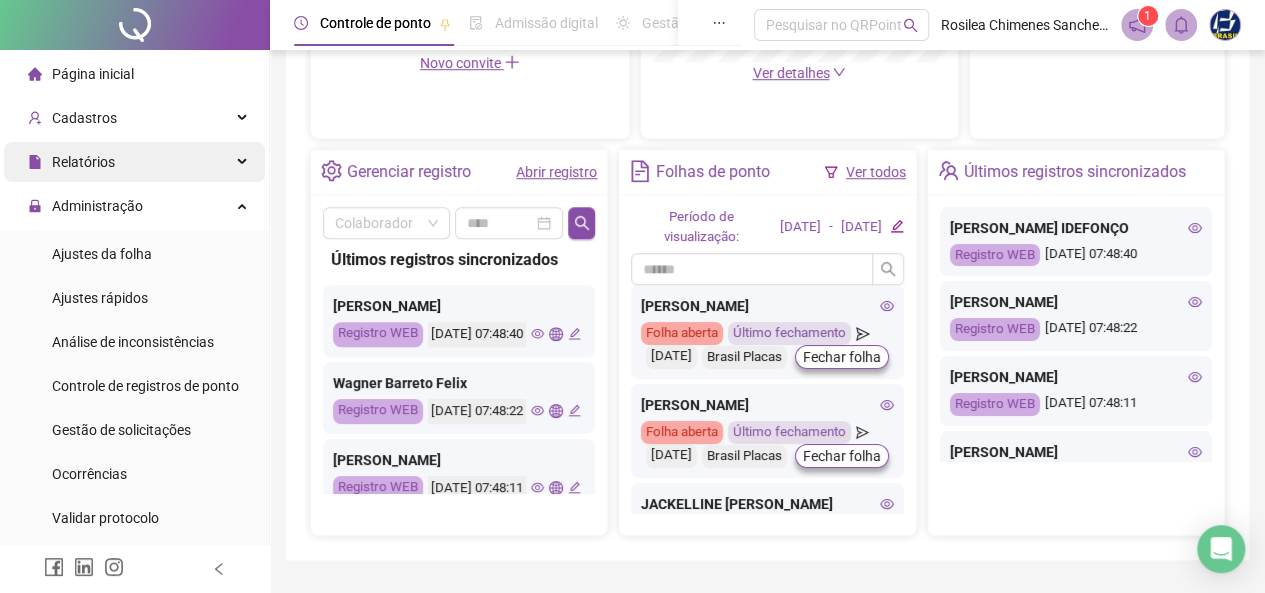 click on "Relatórios" at bounding box center [83, 162] 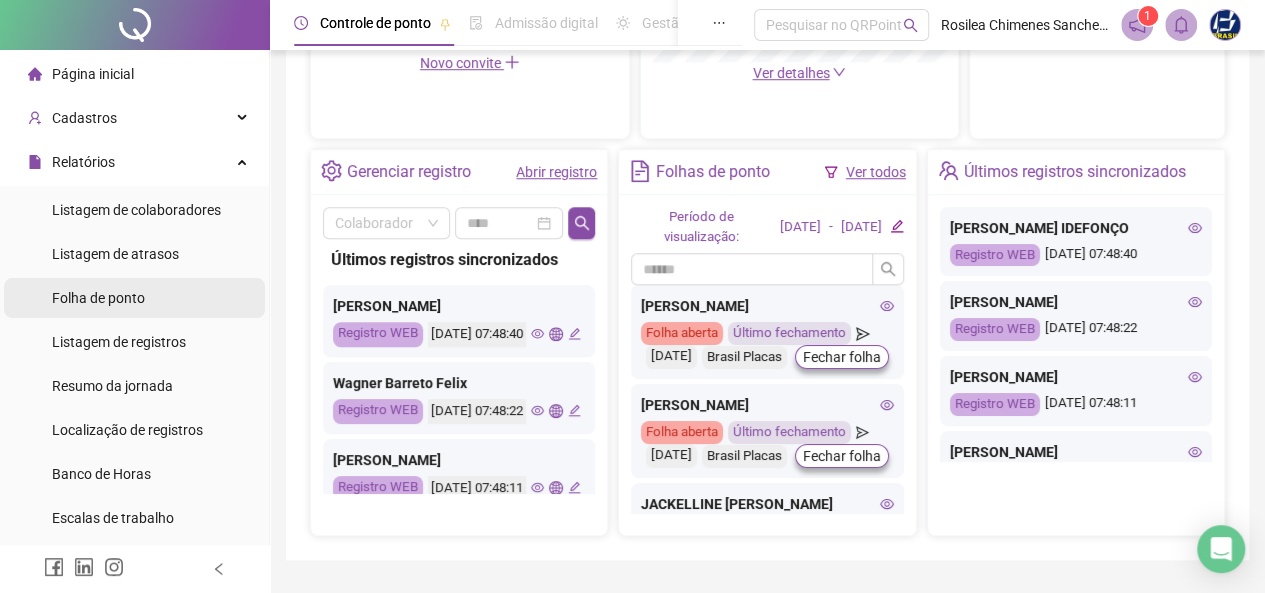 click on "Folha de ponto" at bounding box center [98, 298] 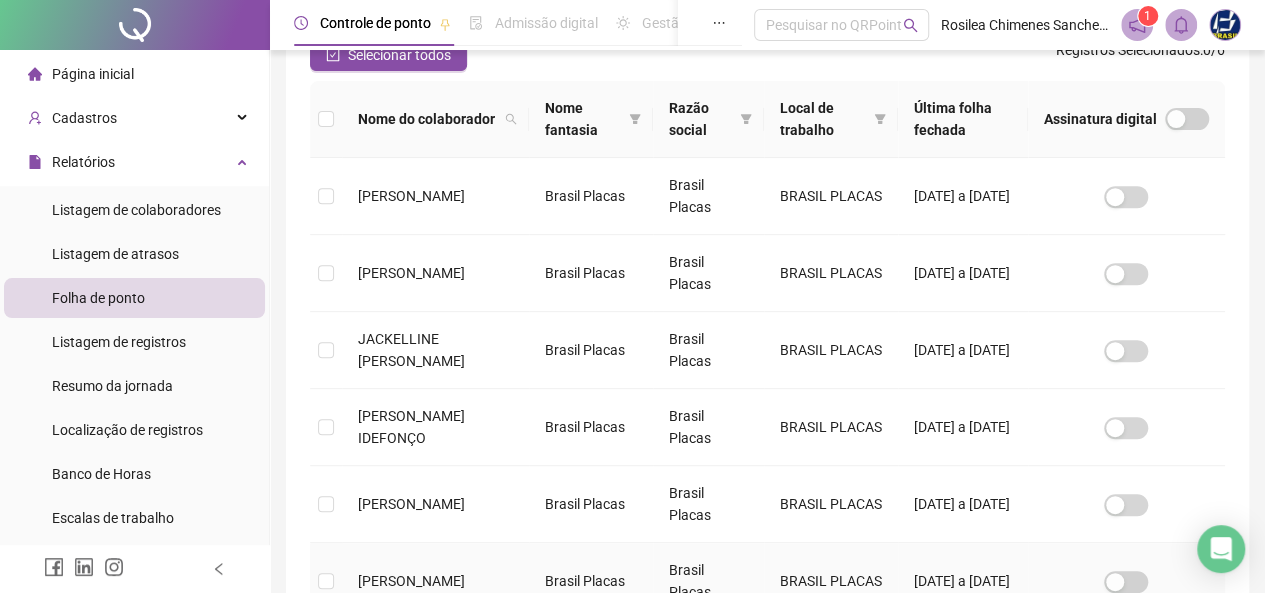 scroll, scrollTop: 0, scrollLeft: 0, axis: both 